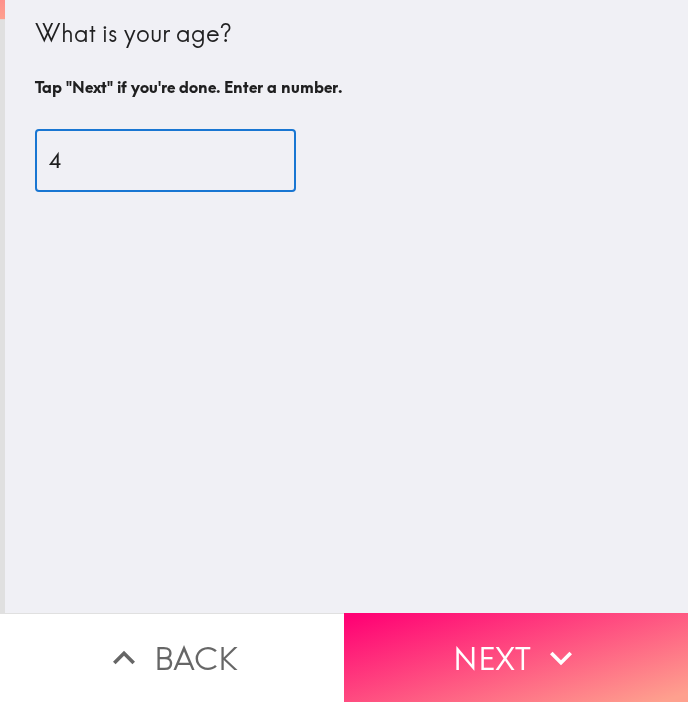 scroll, scrollTop: 0, scrollLeft: 0, axis: both 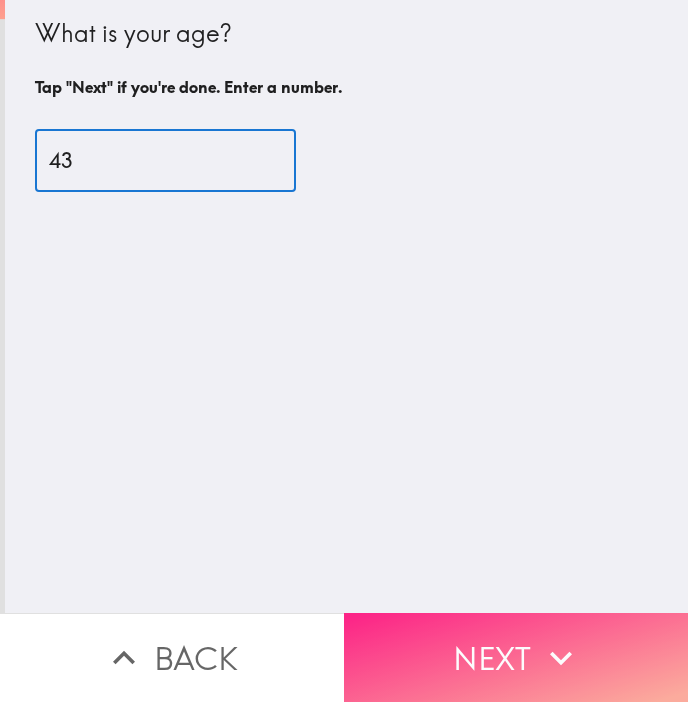type on "43" 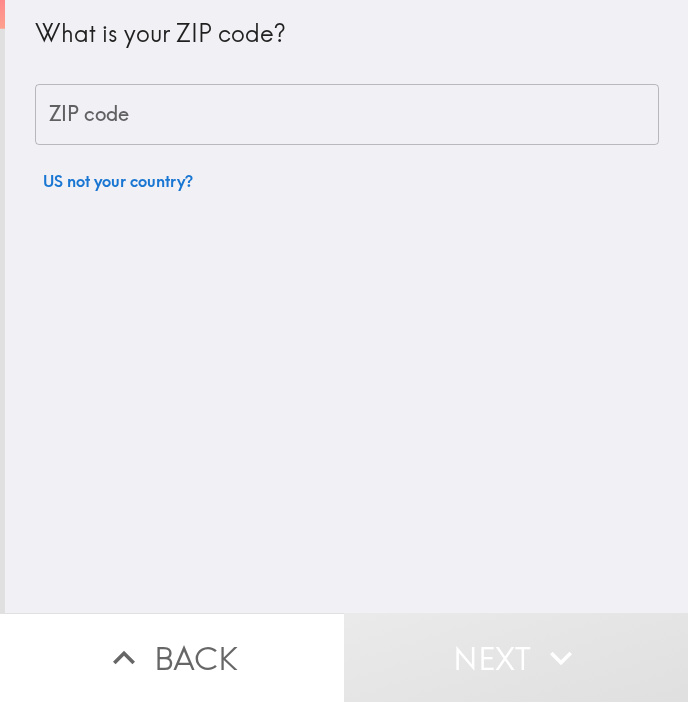click on "ZIP code" at bounding box center (347, 115) 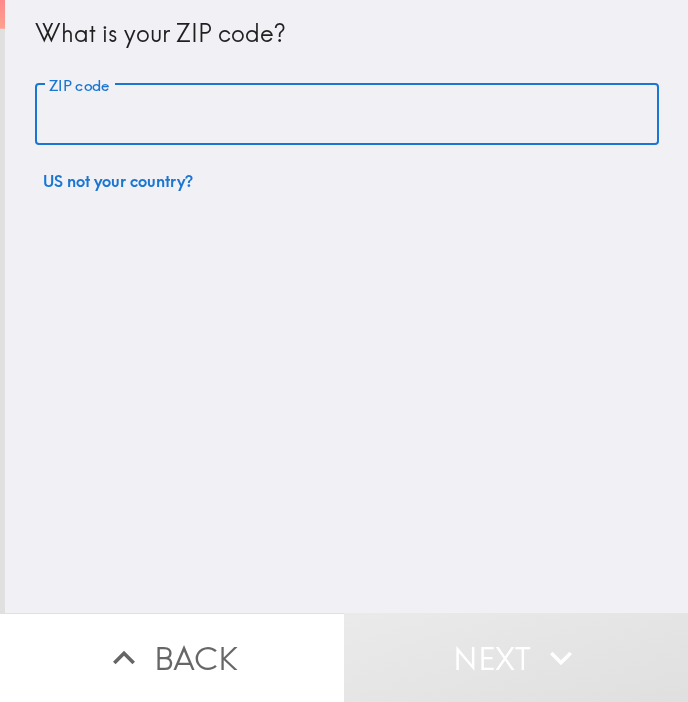 paste on "[POSTAL_CODE]" 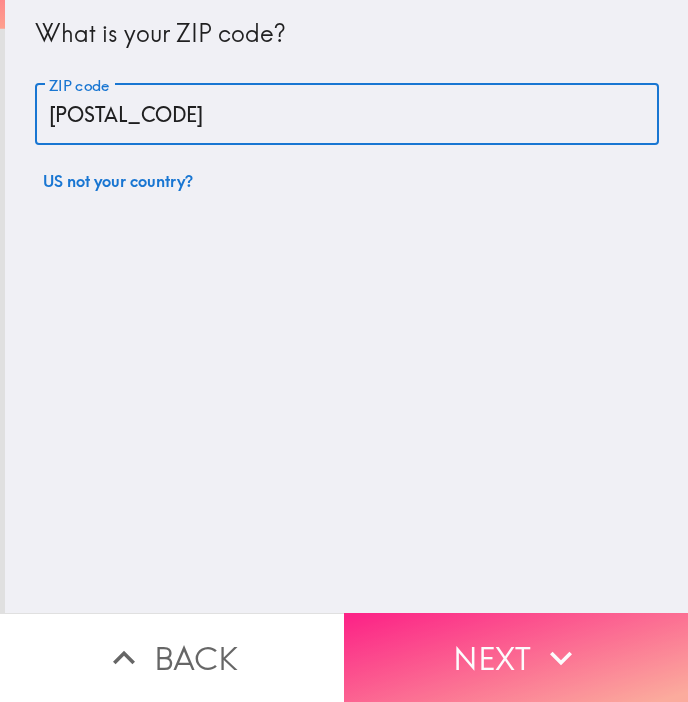 type on "[POSTAL_CODE]" 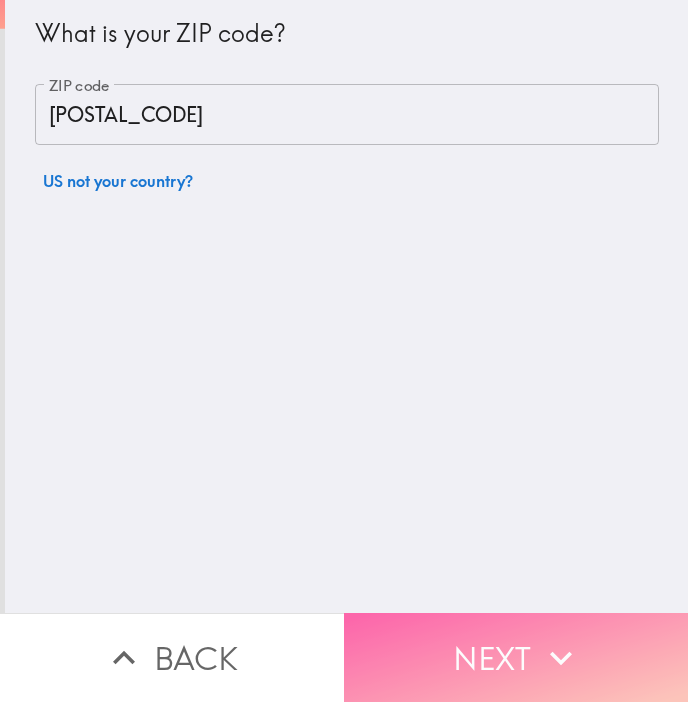 click 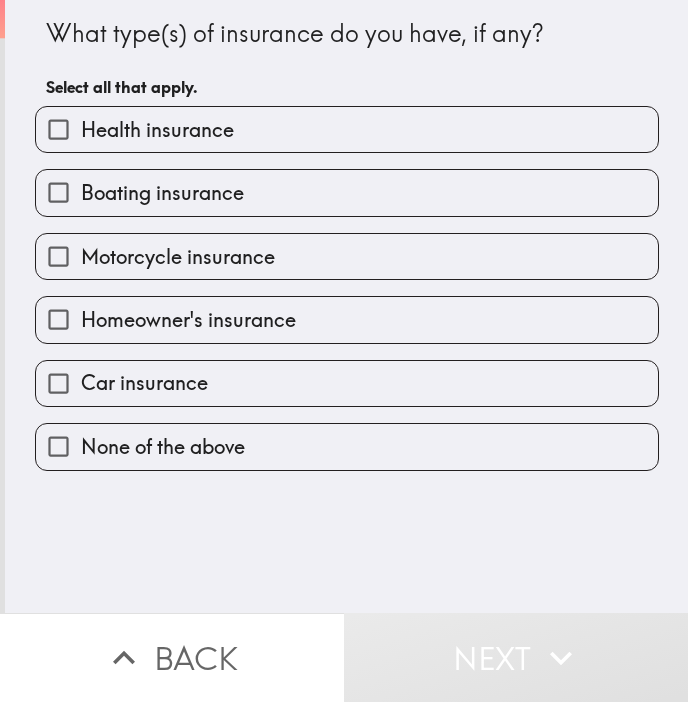 click on "Health insurance" at bounding box center [347, 129] 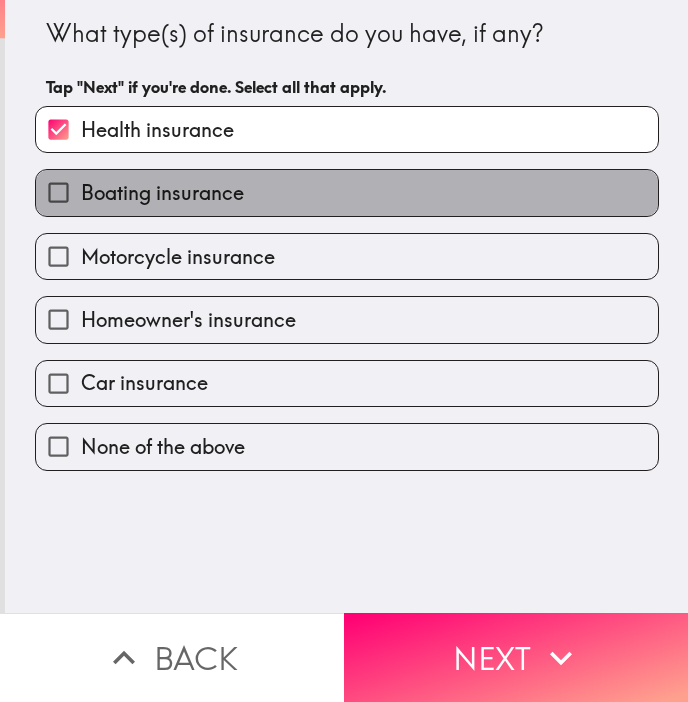click on "Boating insurance" at bounding box center (162, 193) 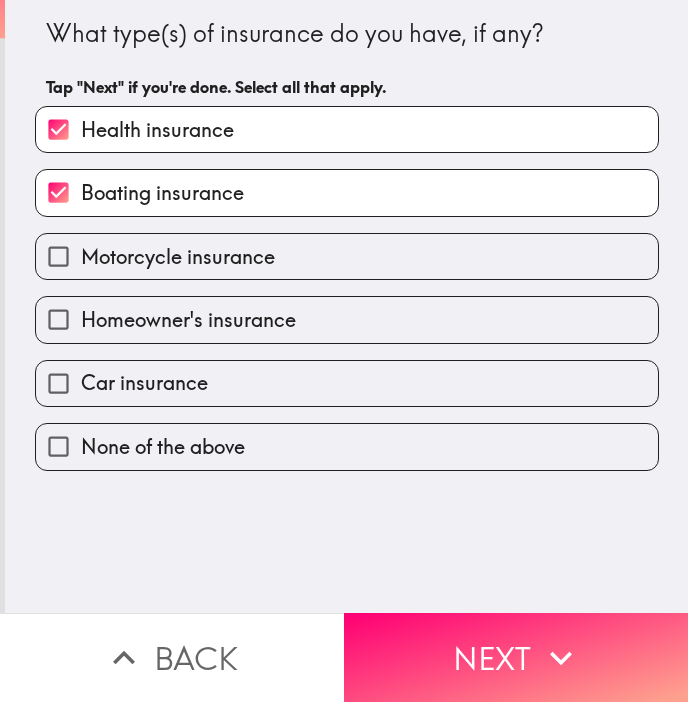 click on "Motorcycle insurance" at bounding box center (178, 257) 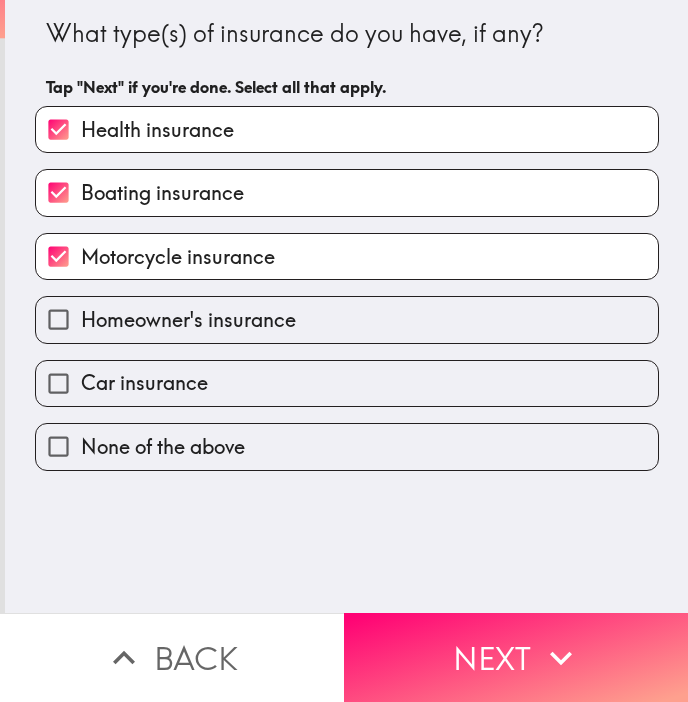click on "Homeowner's insurance" at bounding box center (188, 320) 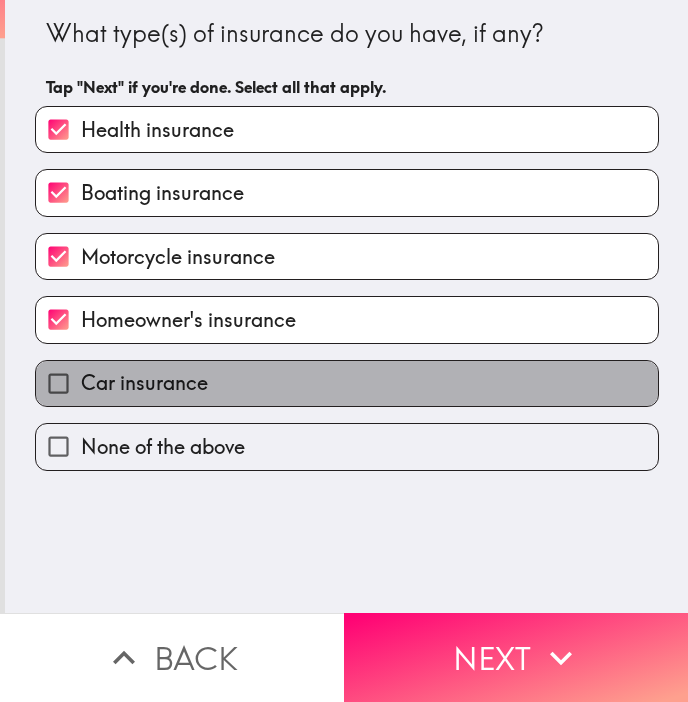 click on "Car insurance" at bounding box center (144, 383) 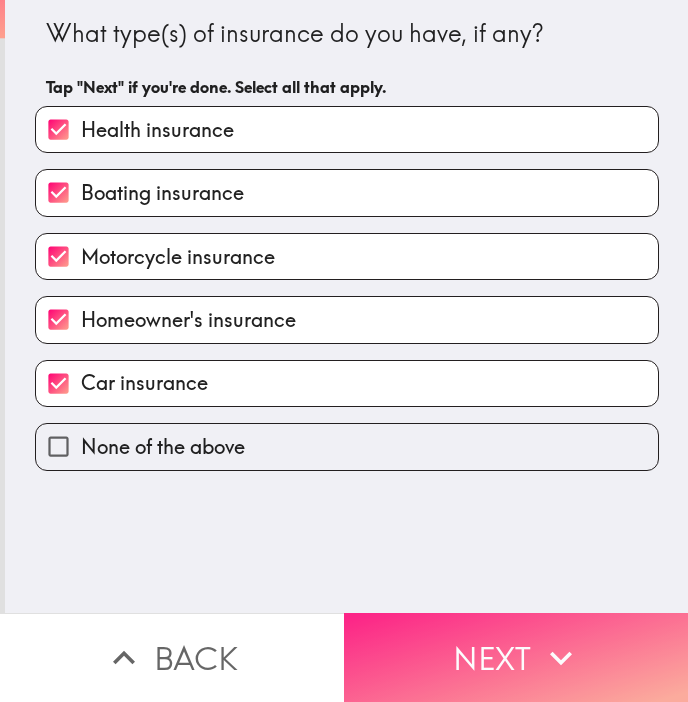 click on "Next" at bounding box center (516, 657) 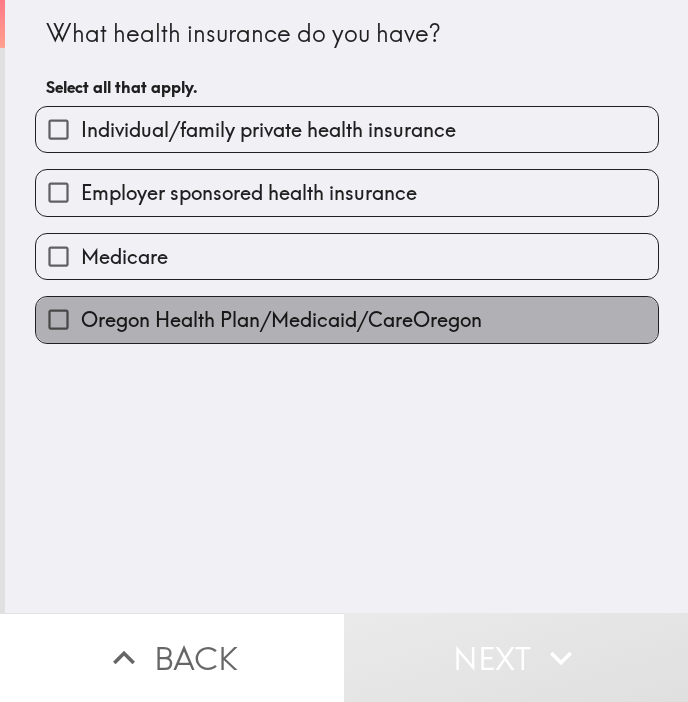 click on "Oregon Health Plan/Medicaid/CareOregon" at bounding box center [281, 320] 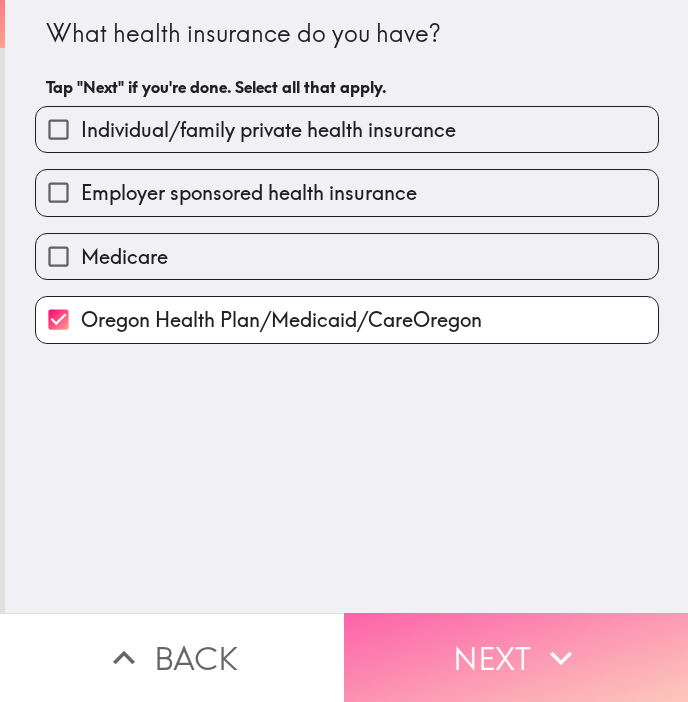 click on "Next" at bounding box center [516, 657] 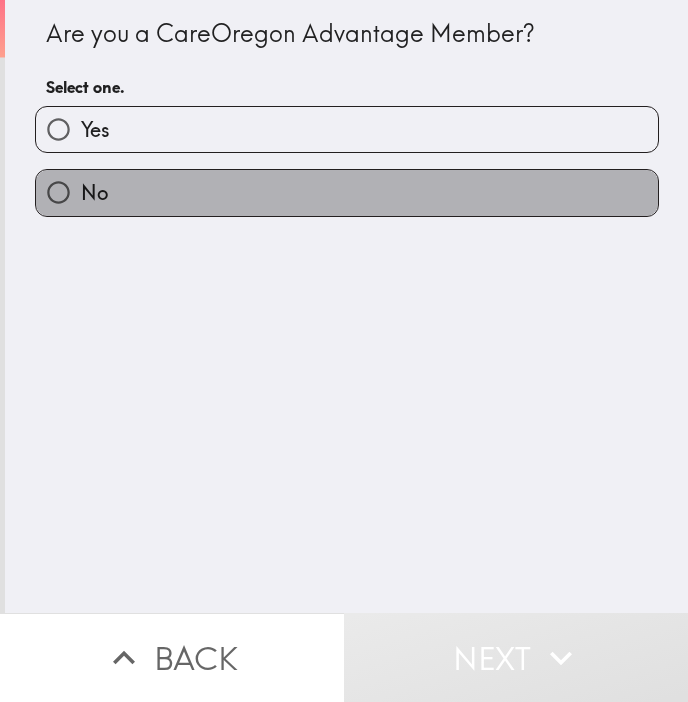 click on "No" at bounding box center [347, 192] 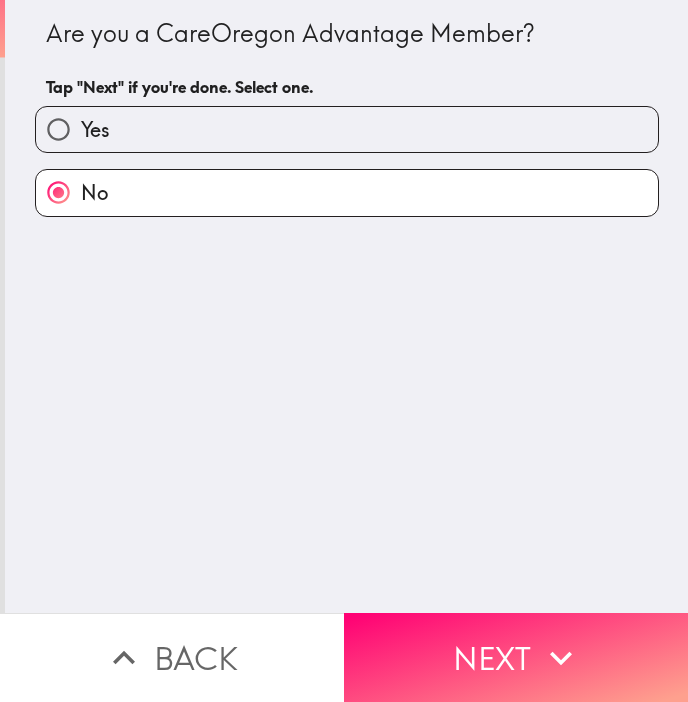 drag, startPoint x: 452, startPoint y: 634, endPoint x: 434, endPoint y: 601, distance: 37.589893 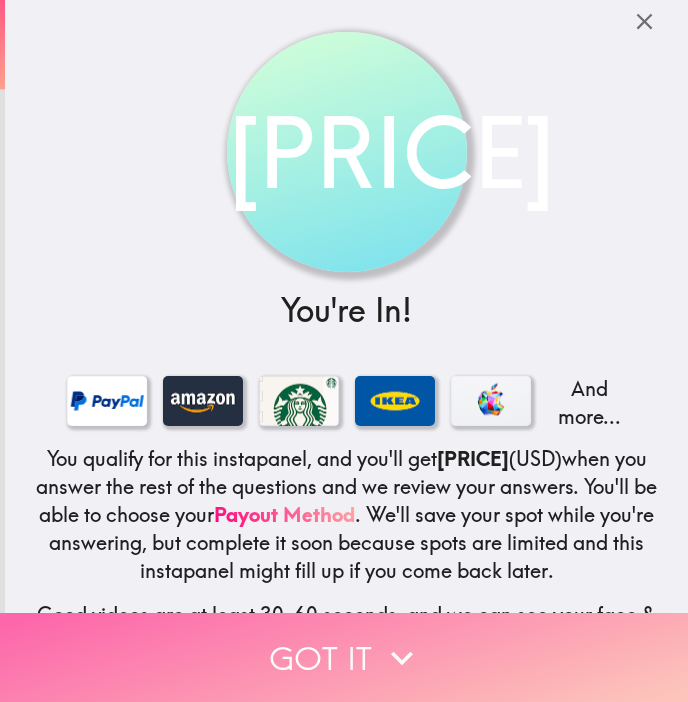 click on "Got it" at bounding box center (344, 657) 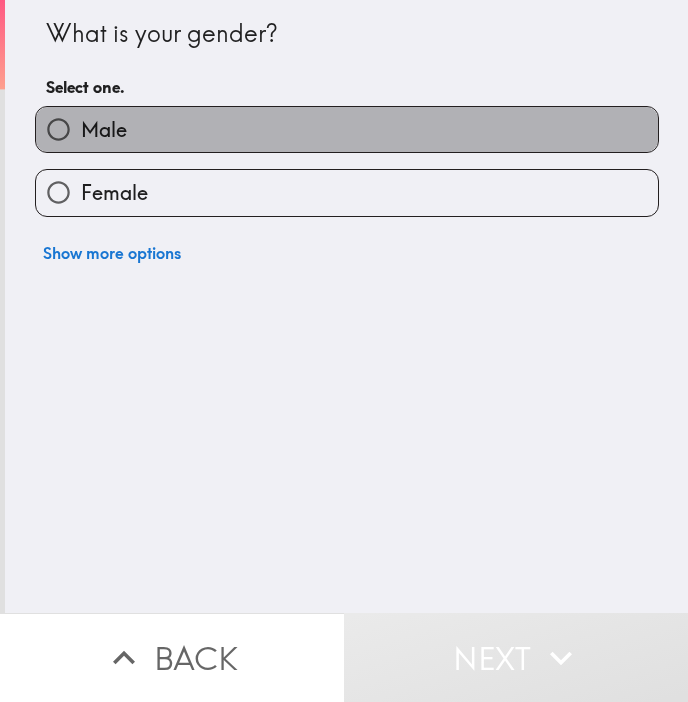 click on "Male" at bounding box center (347, 129) 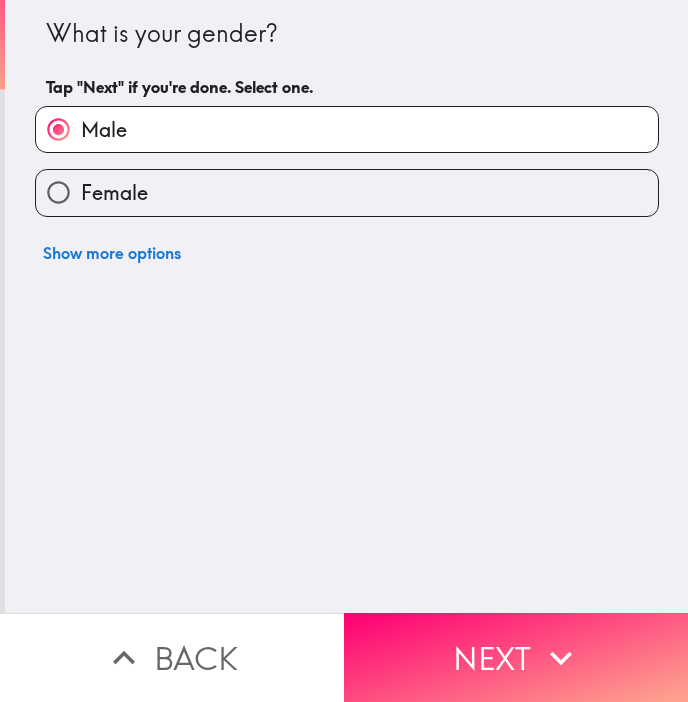 drag, startPoint x: 522, startPoint y: 624, endPoint x: 484, endPoint y: 580, distance: 58.137768 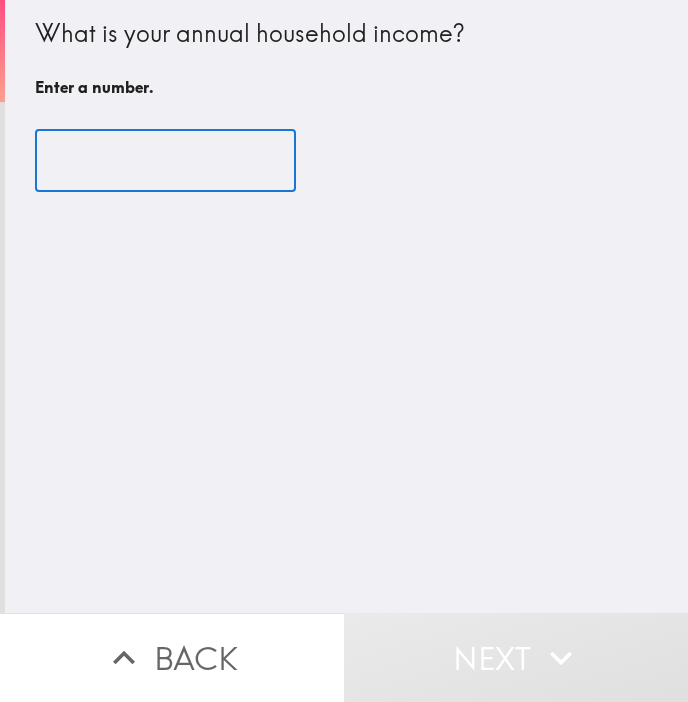 click at bounding box center (165, 161) 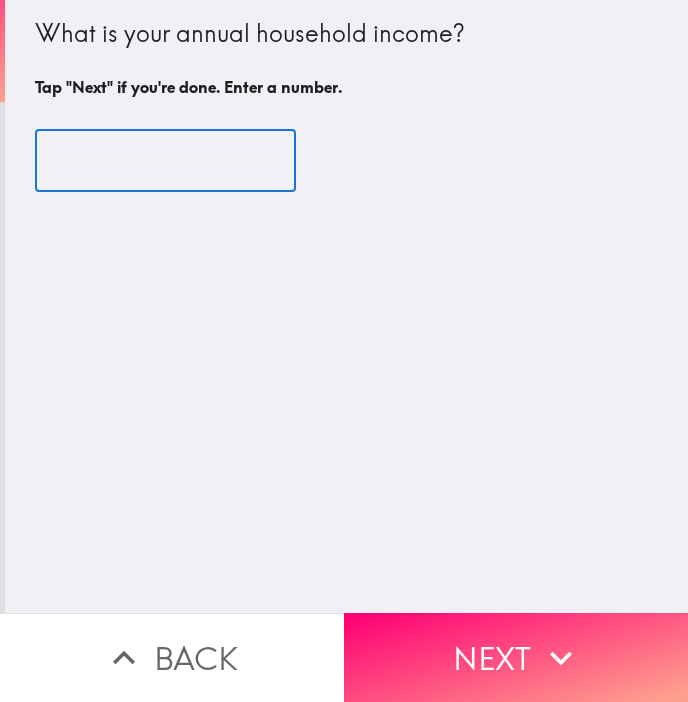 type on "[NUMBER]" 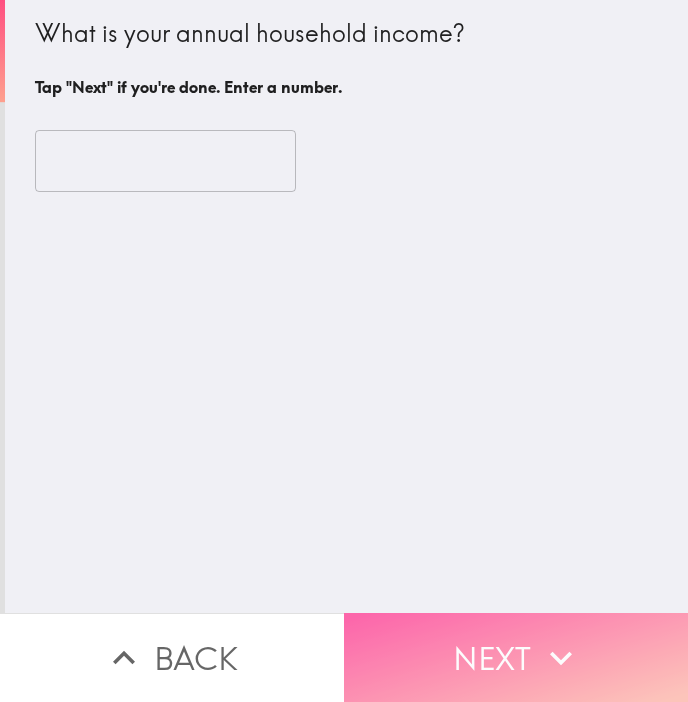 click on "Next" at bounding box center [516, 657] 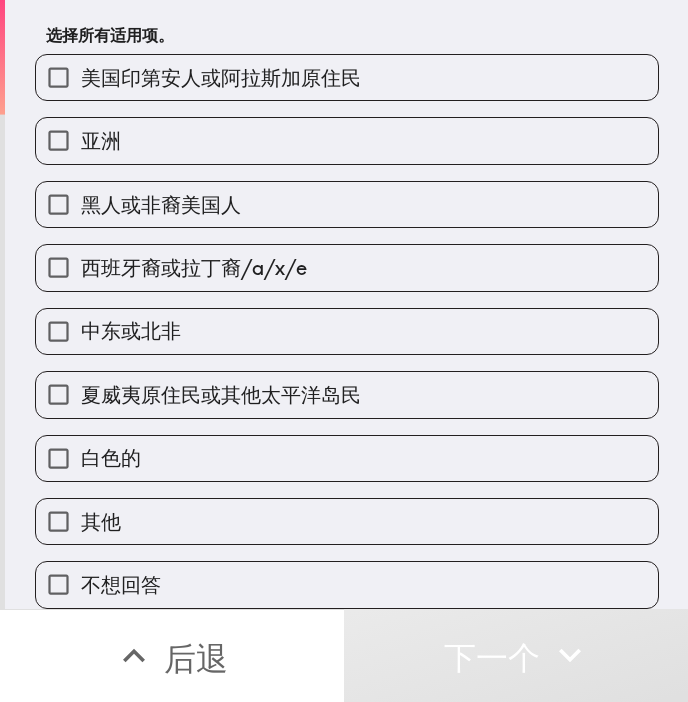 scroll, scrollTop: 64, scrollLeft: 0, axis: vertical 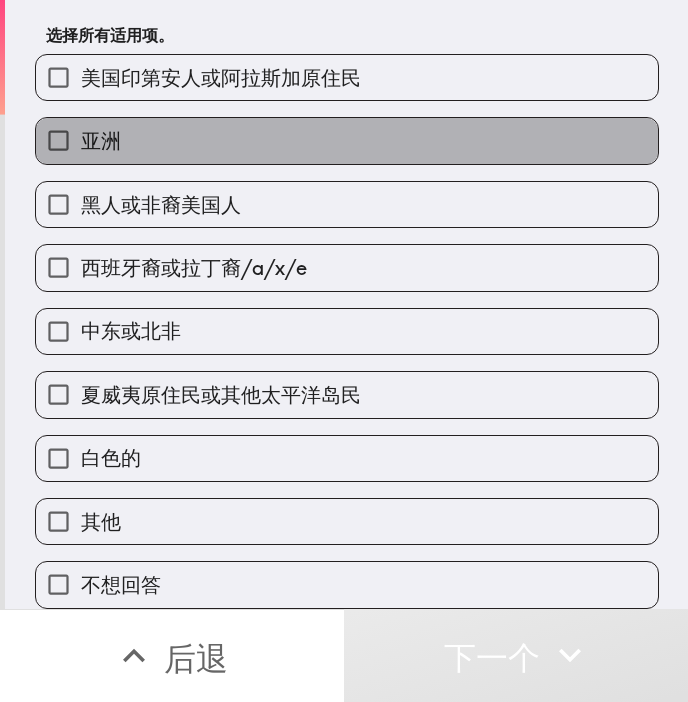 click on "亚洲" at bounding box center (347, 140) 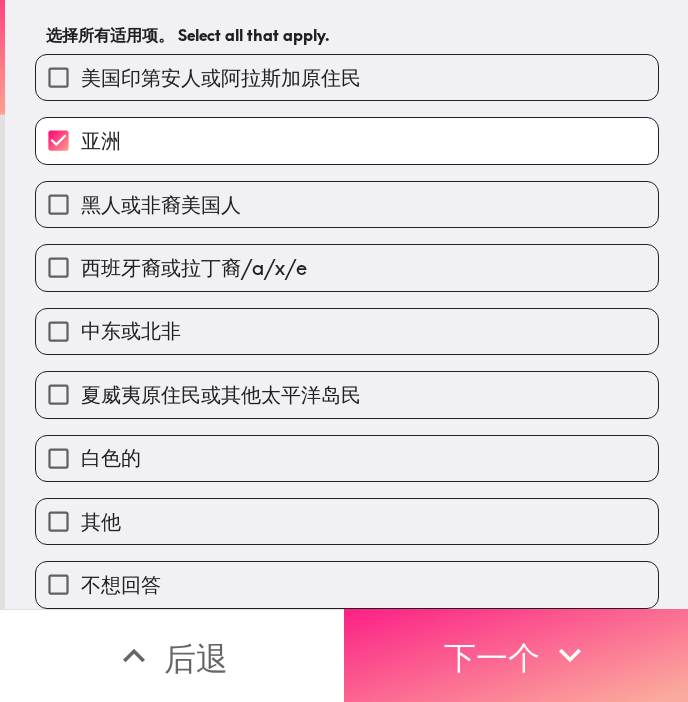 click on "下一个" at bounding box center [492, 658] 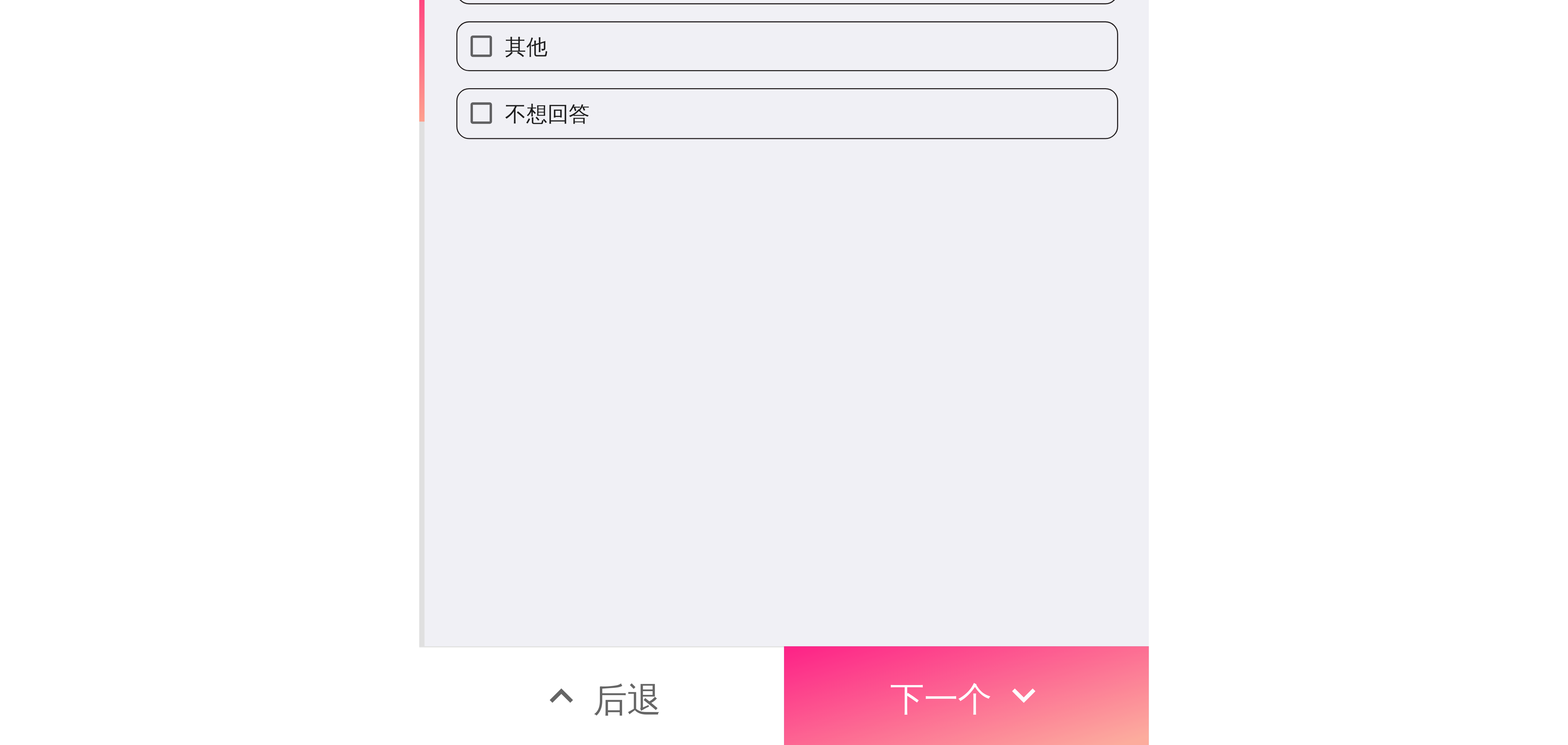scroll, scrollTop: 0, scrollLeft: 0, axis: both 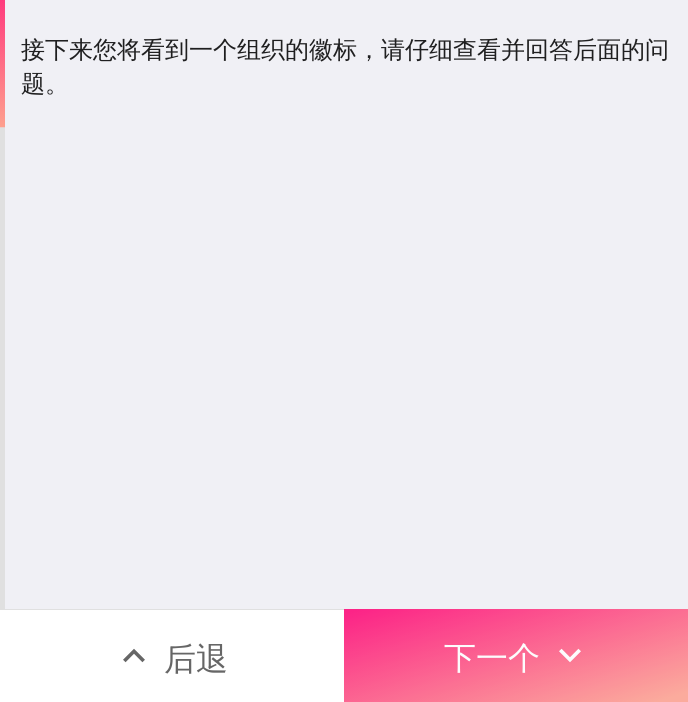 click on "下一个" at bounding box center (516, 655) 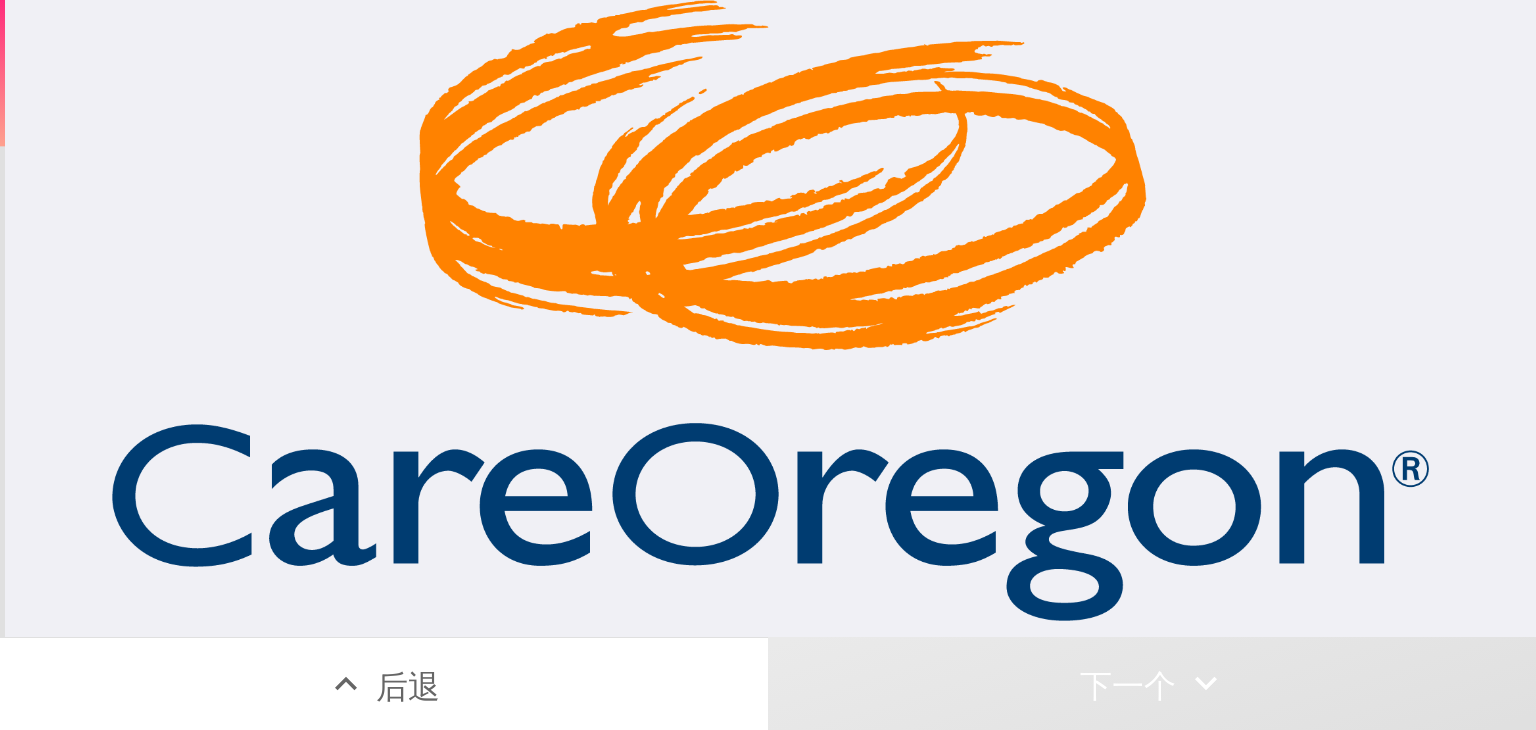 type 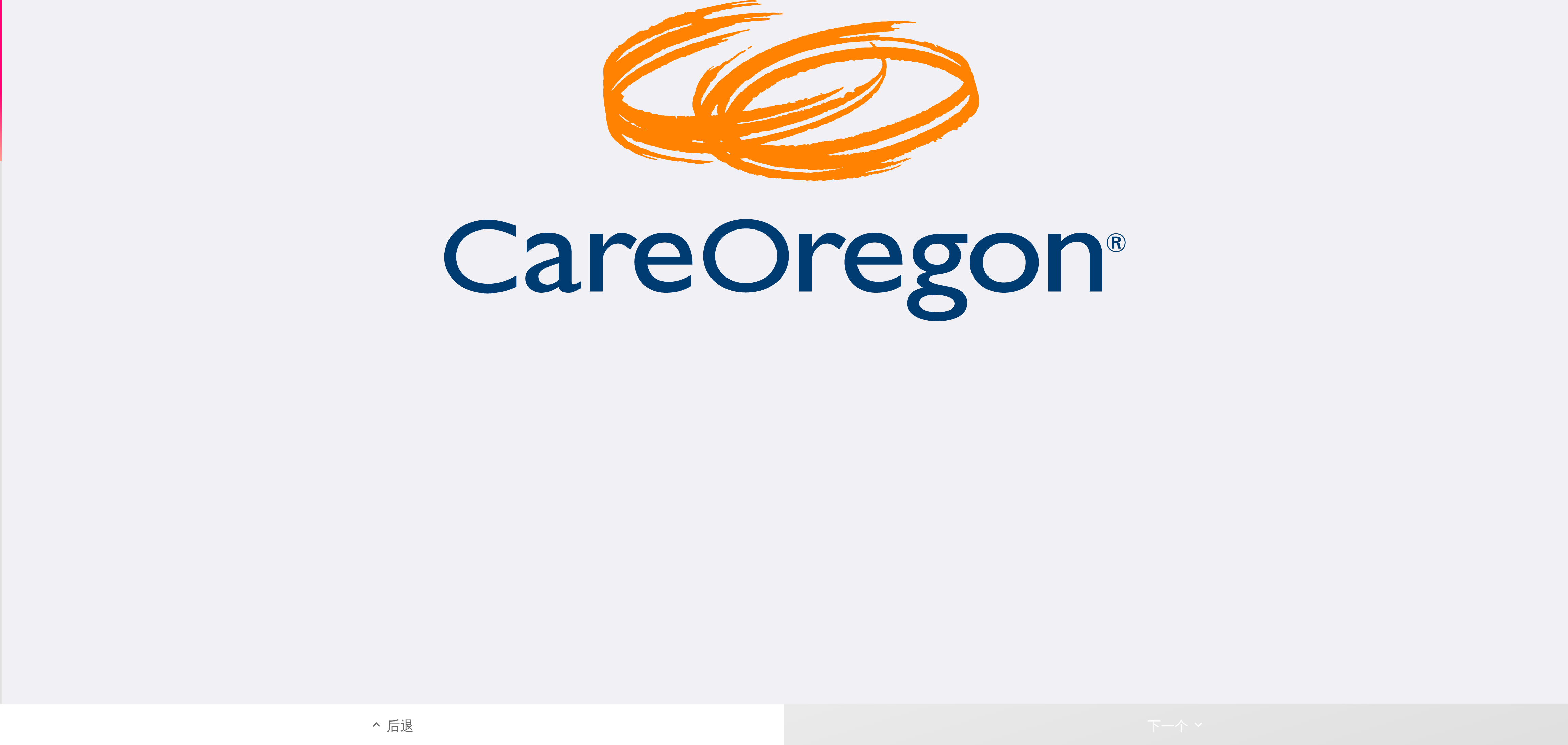 drag, startPoint x: 432, startPoint y: 249, endPoint x: 879, endPoint y: 277, distance: 447.8761 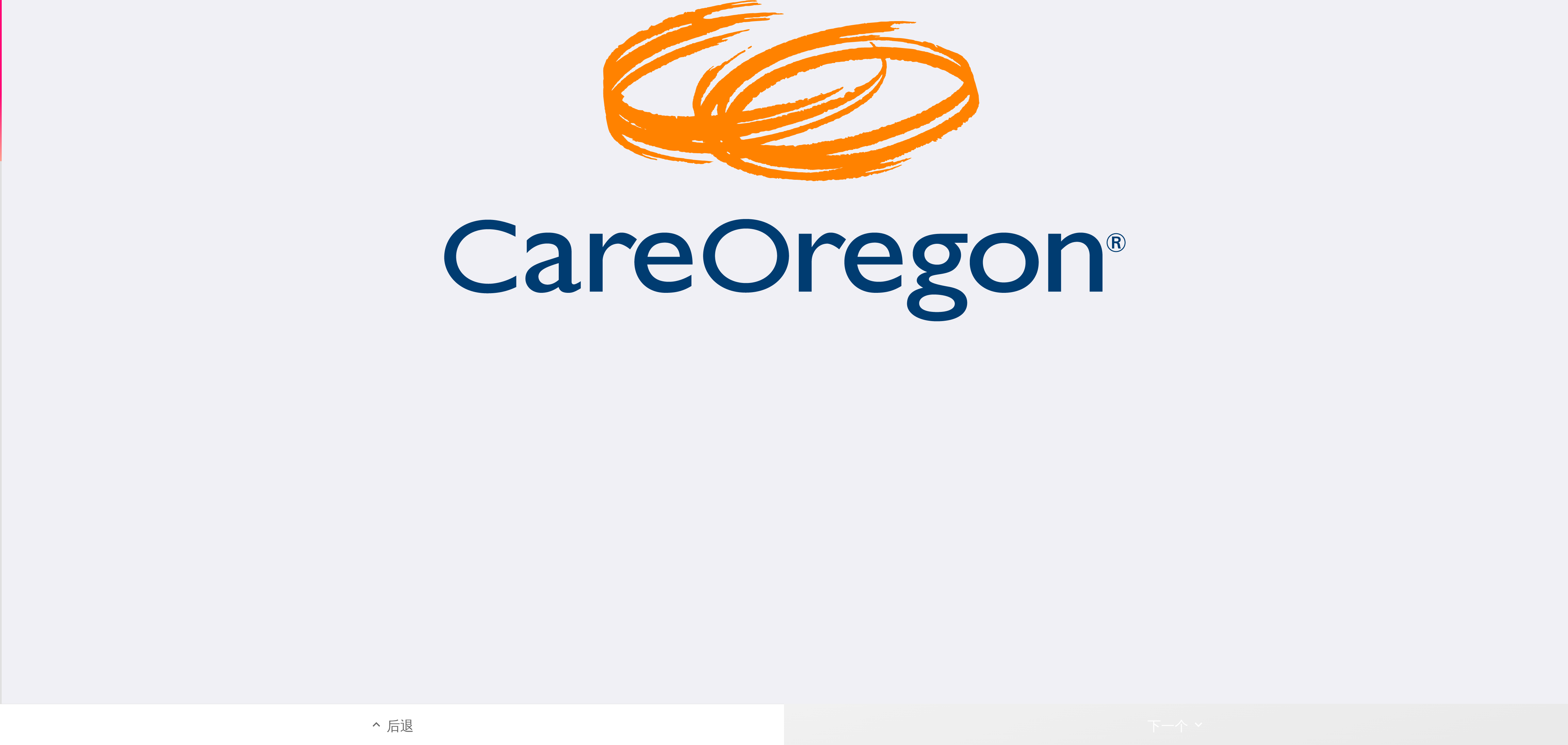 click on "下一个" at bounding box center [1176, 724] 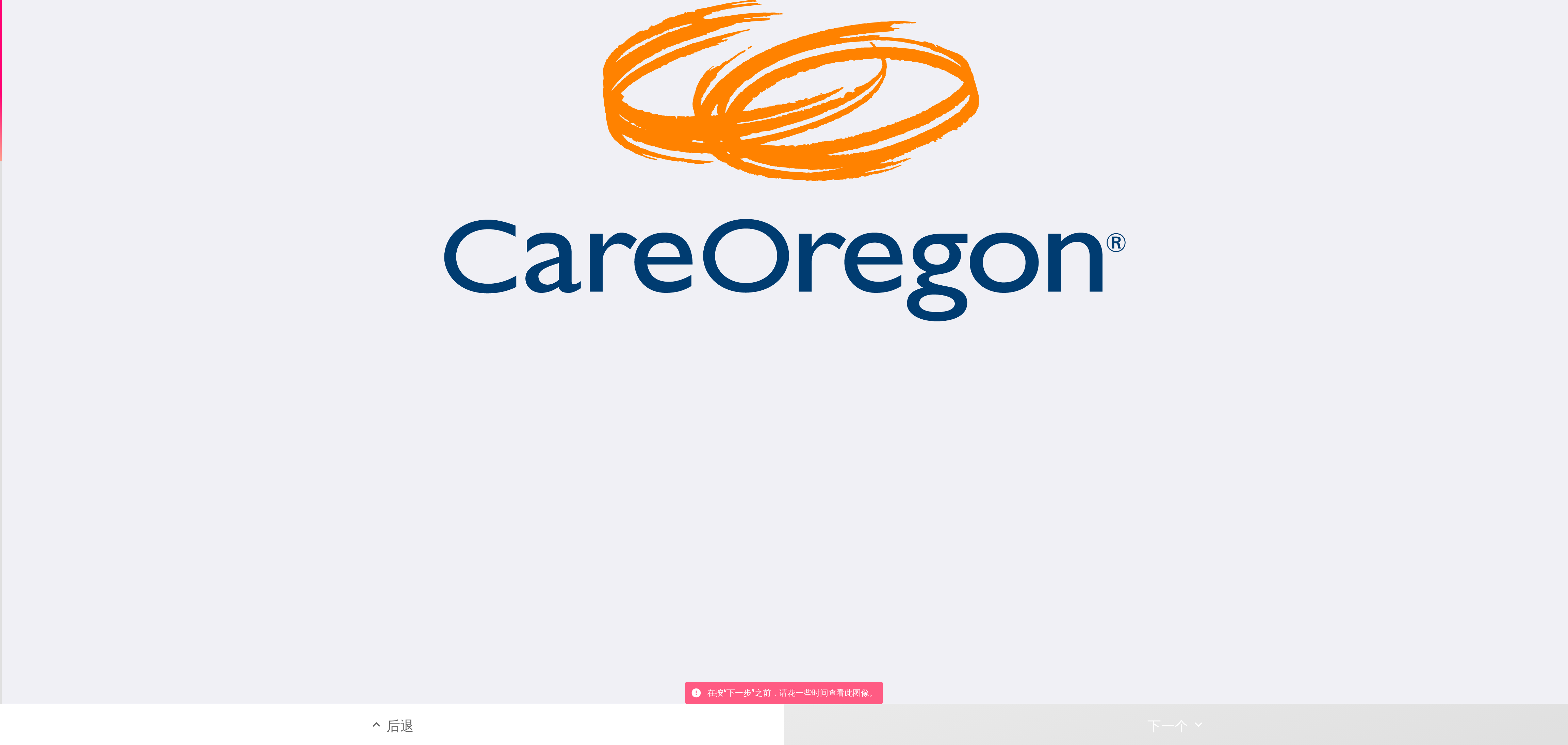 click at bounding box center (785, 161) 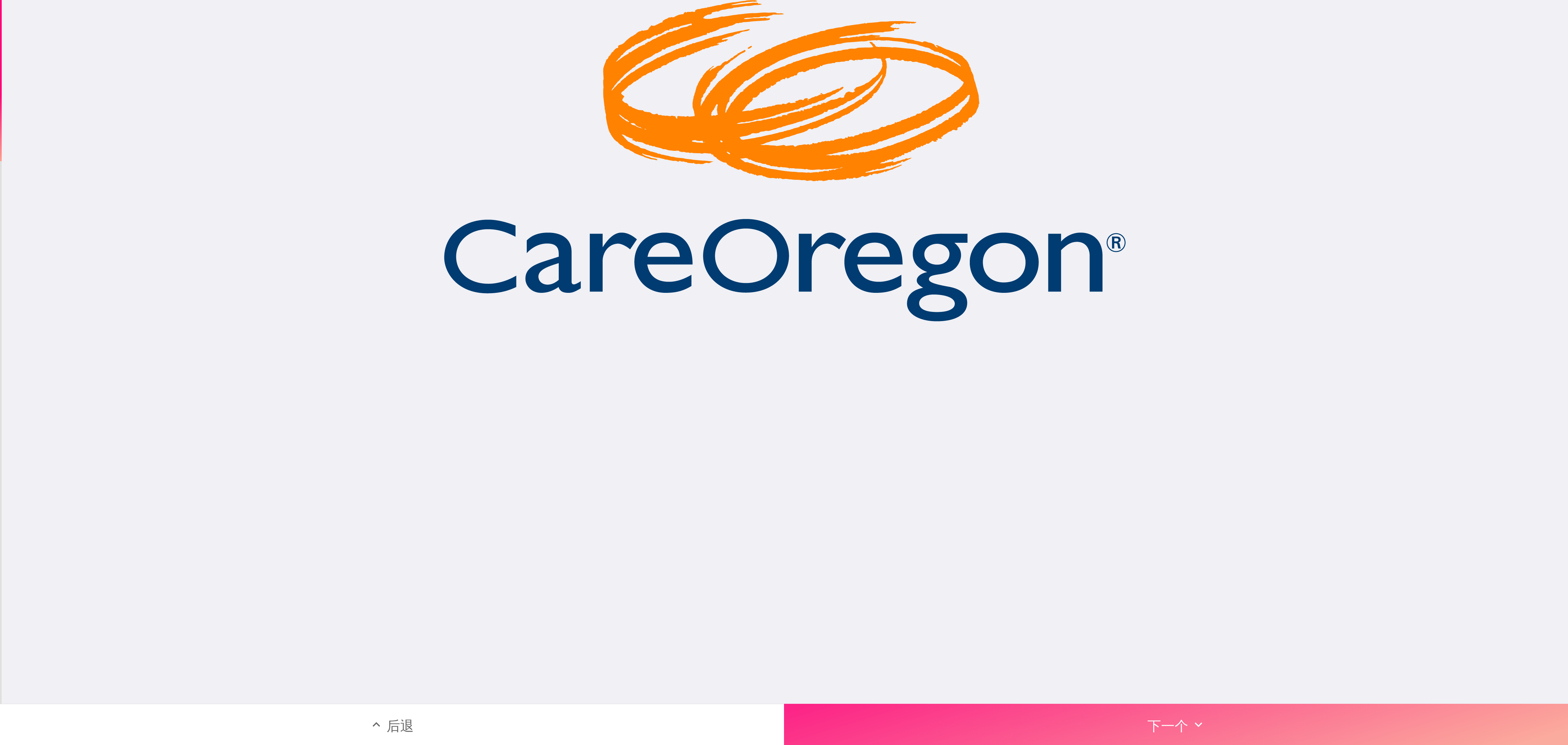 click on "下一个" at bounding box center [1176, 724] 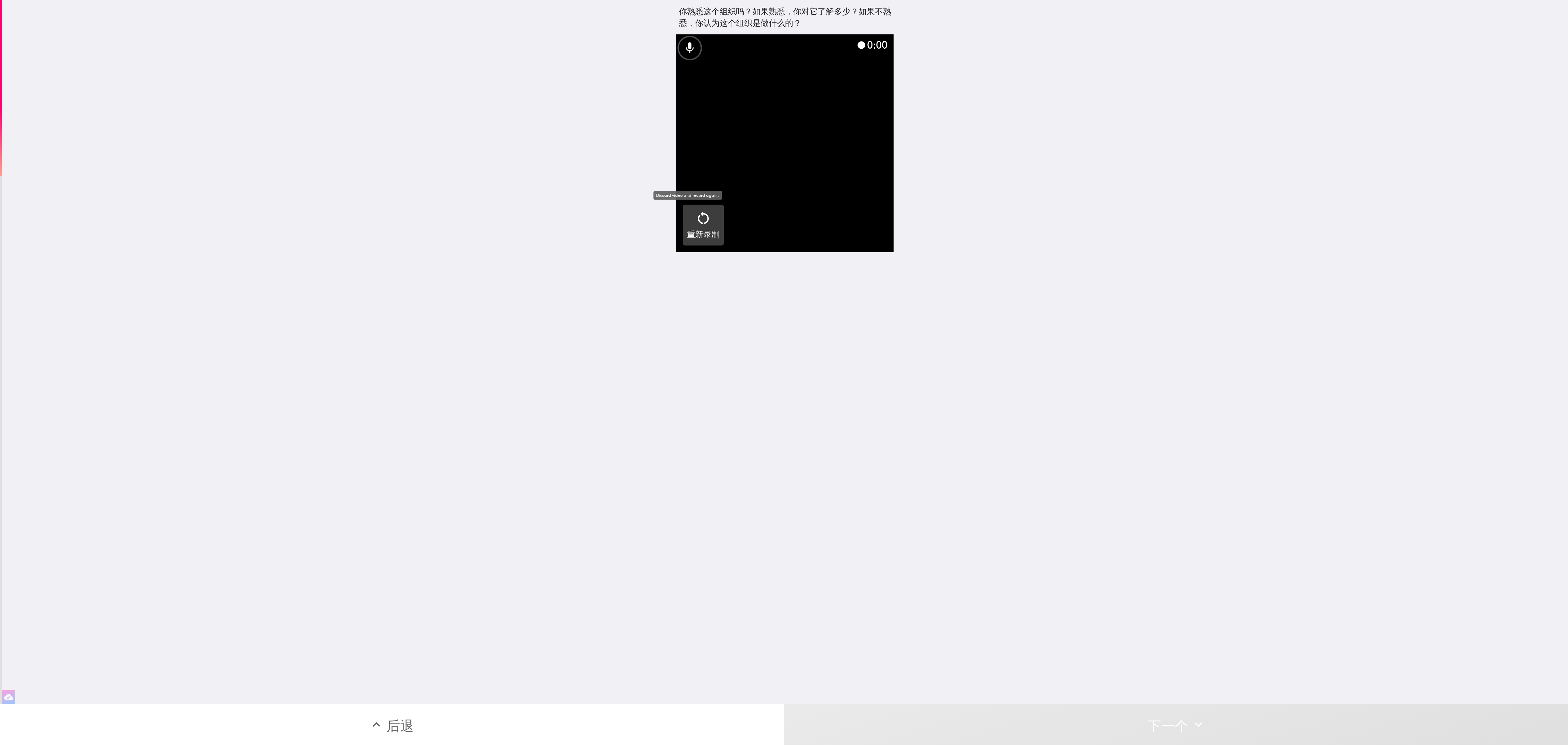 click 